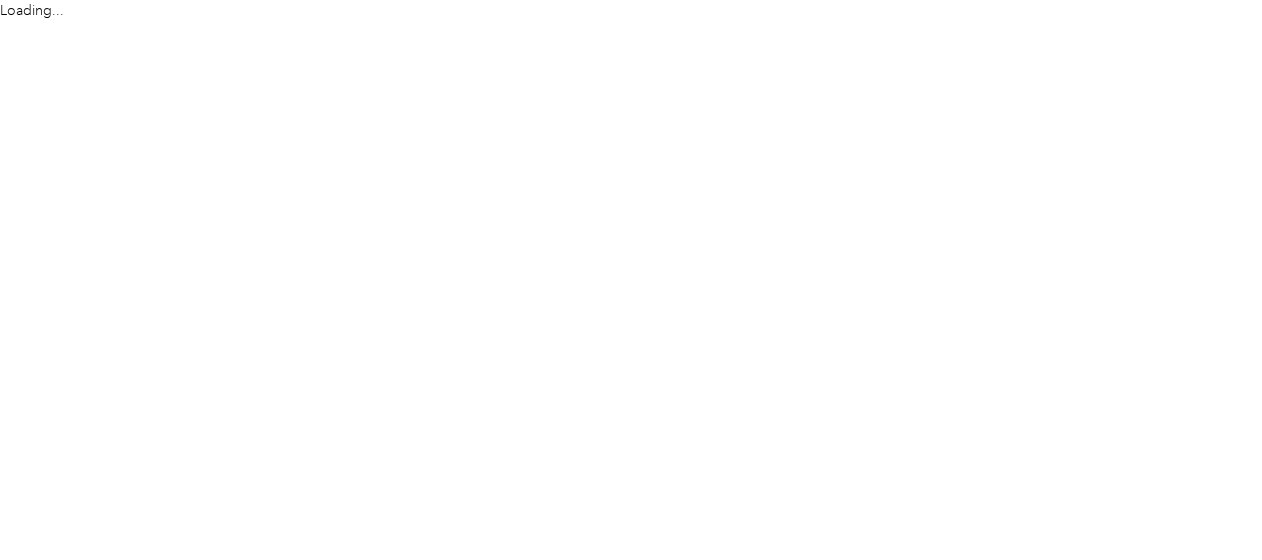 scroll, scrollTop: 0, scrollLeft: 0, axis: both 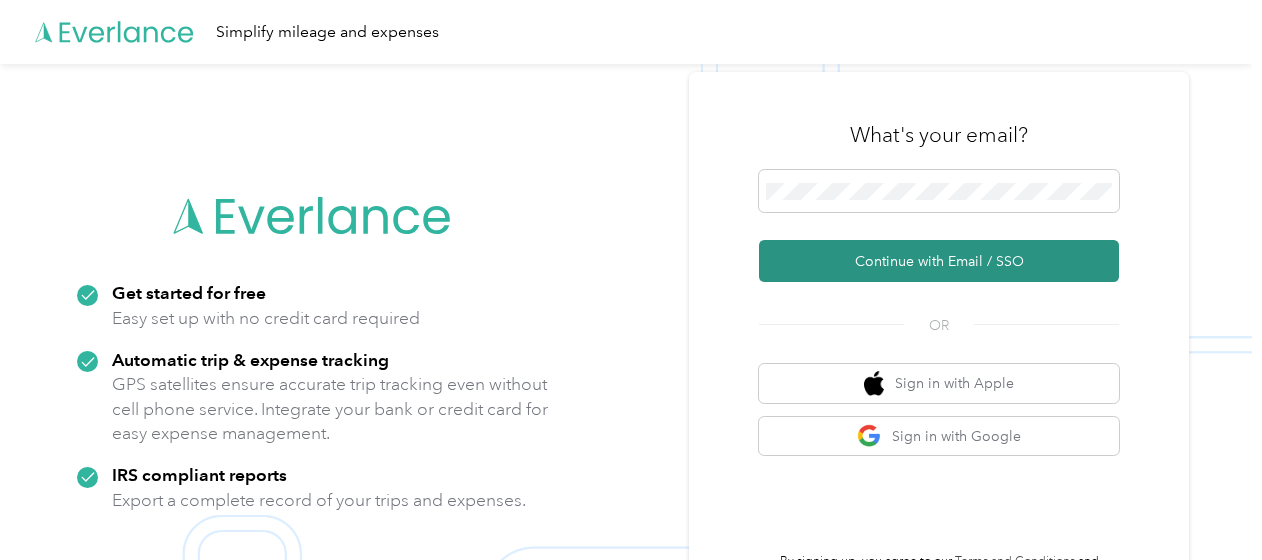 click on "Continue with Email / SSO" at bounding box center (939, 261) 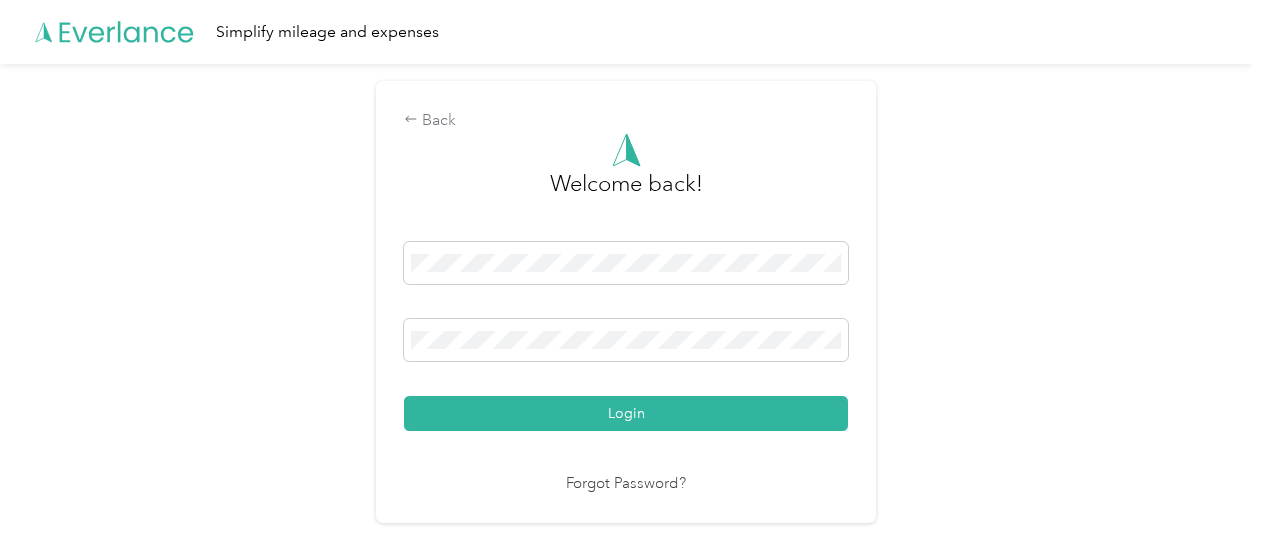 click on "Login" at bounding box center [626, 413] 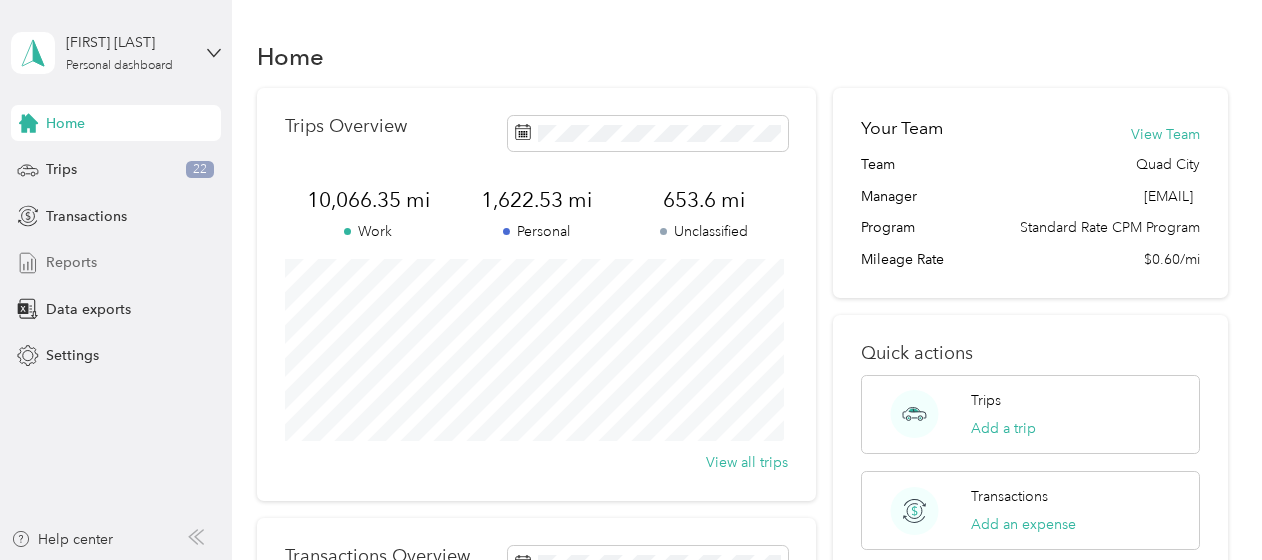 click on "Reports" at bounding box center [71, 262] 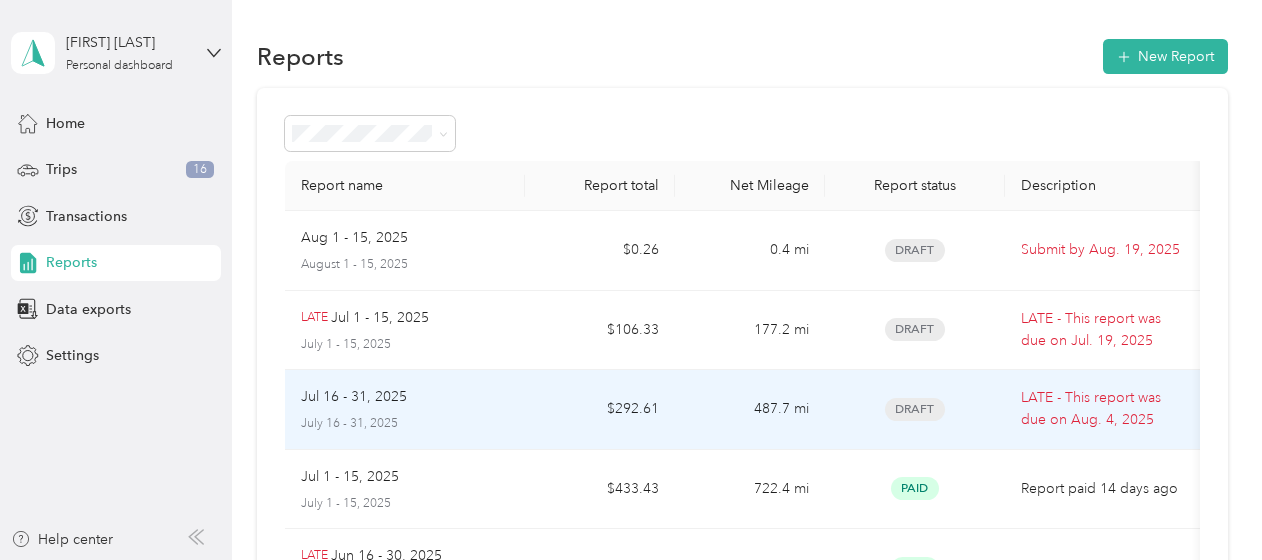 click on "Draft" at bounding box center [915, 409] 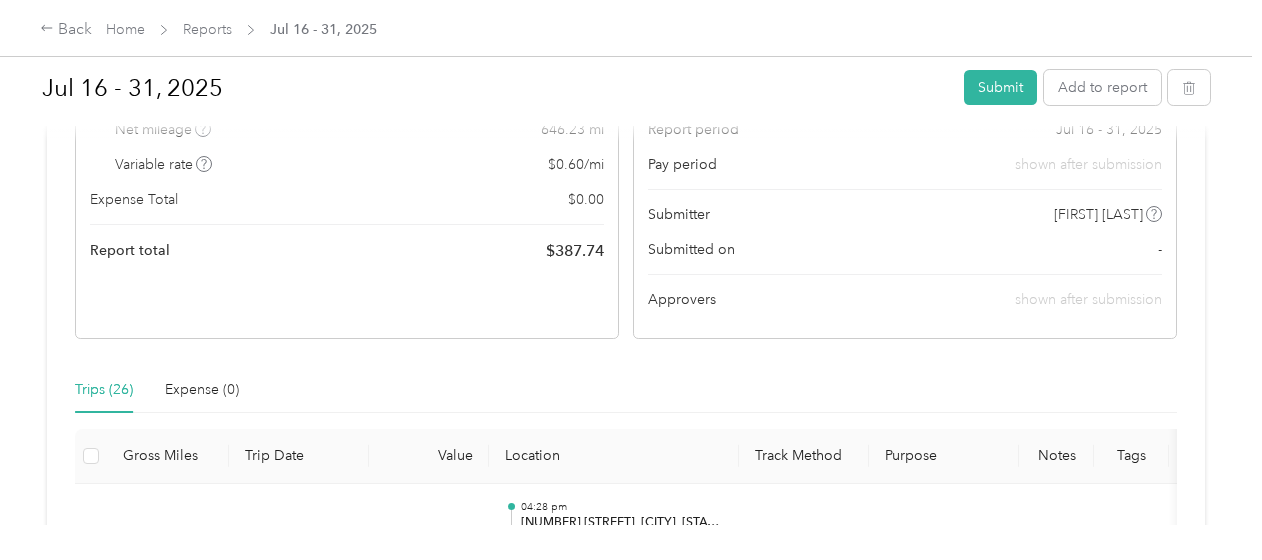 scroll, scrollTop: 0, scrollLeft: 0, axis: both 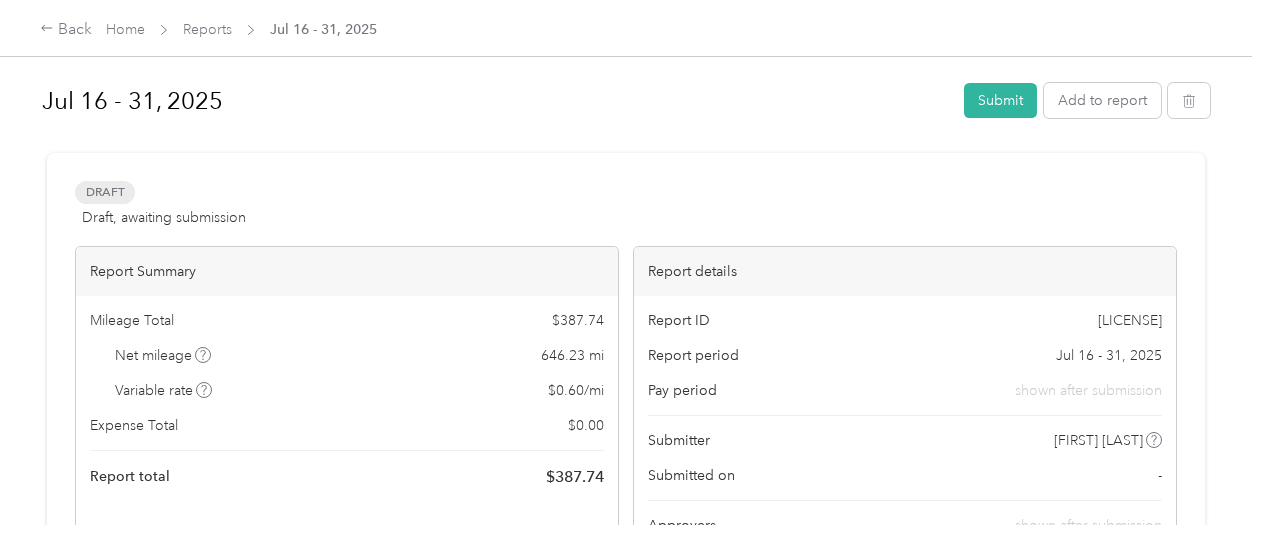 click on "Draft" at bounding box center [105, 192] 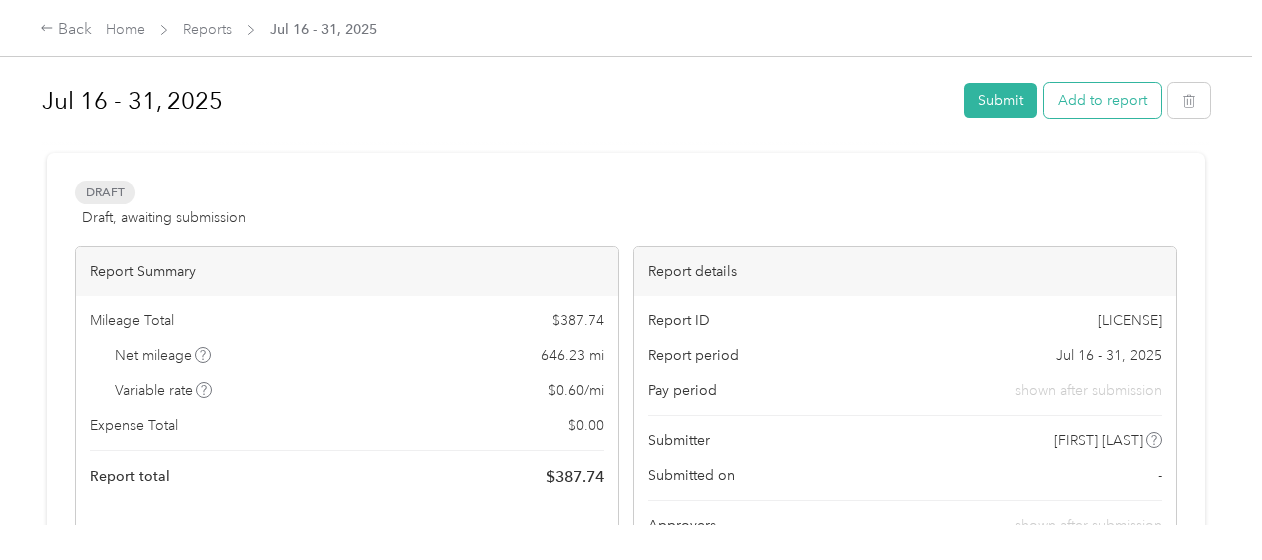 click on "Add to report" at bounding box center (1102, 100) 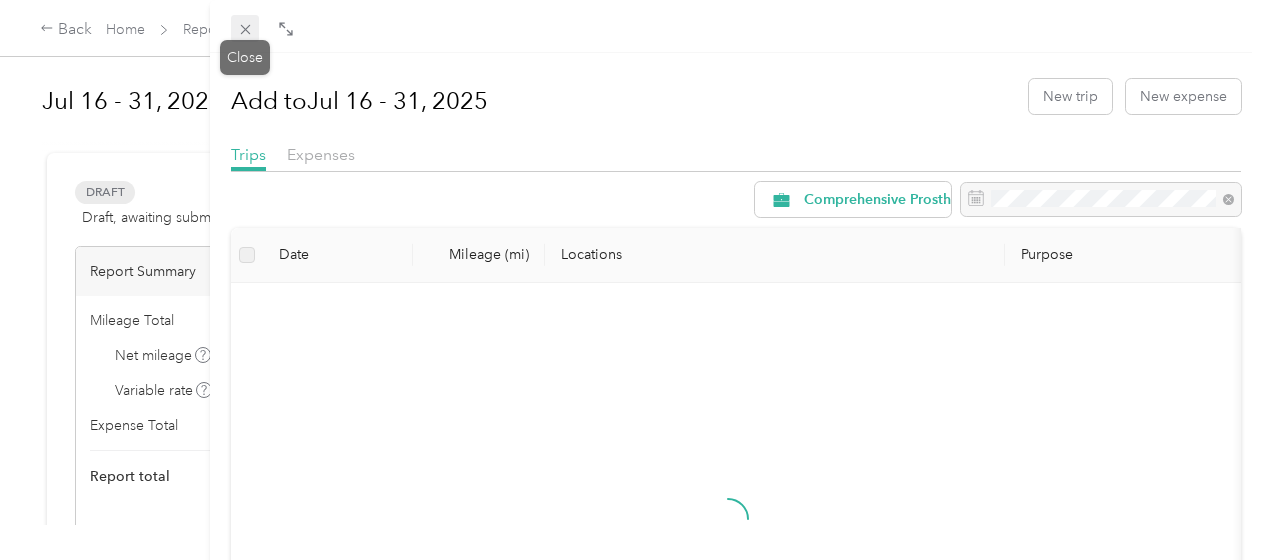 click 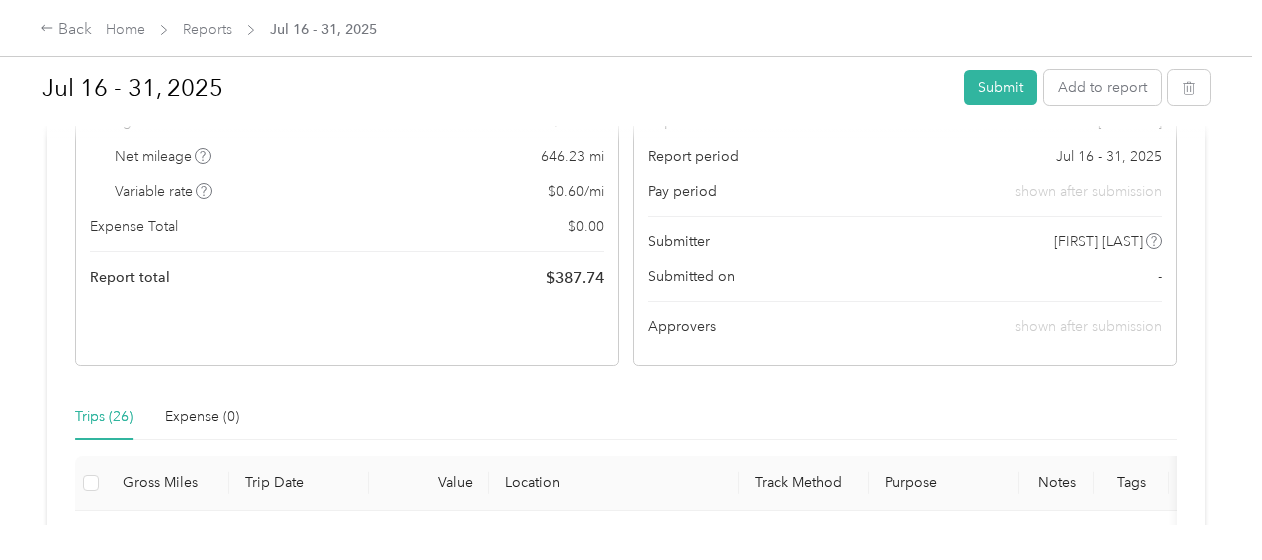 scroll, scrollTop: 200, scrollLeft: 0, axis: vertical 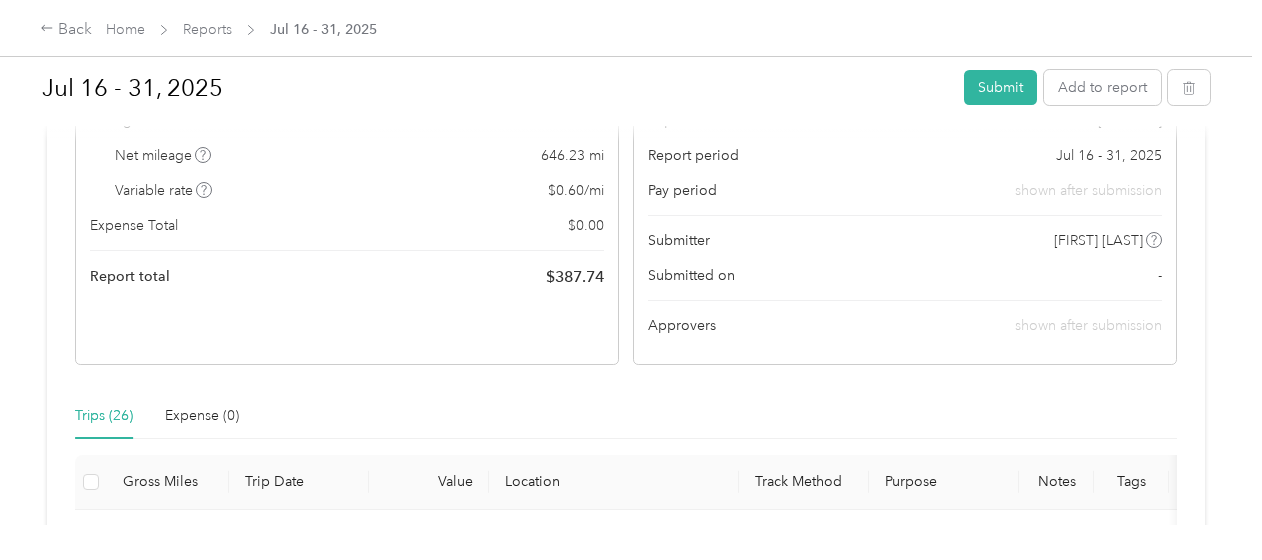 click on "Report total $ 387.74" at bounding box center [347, 277] 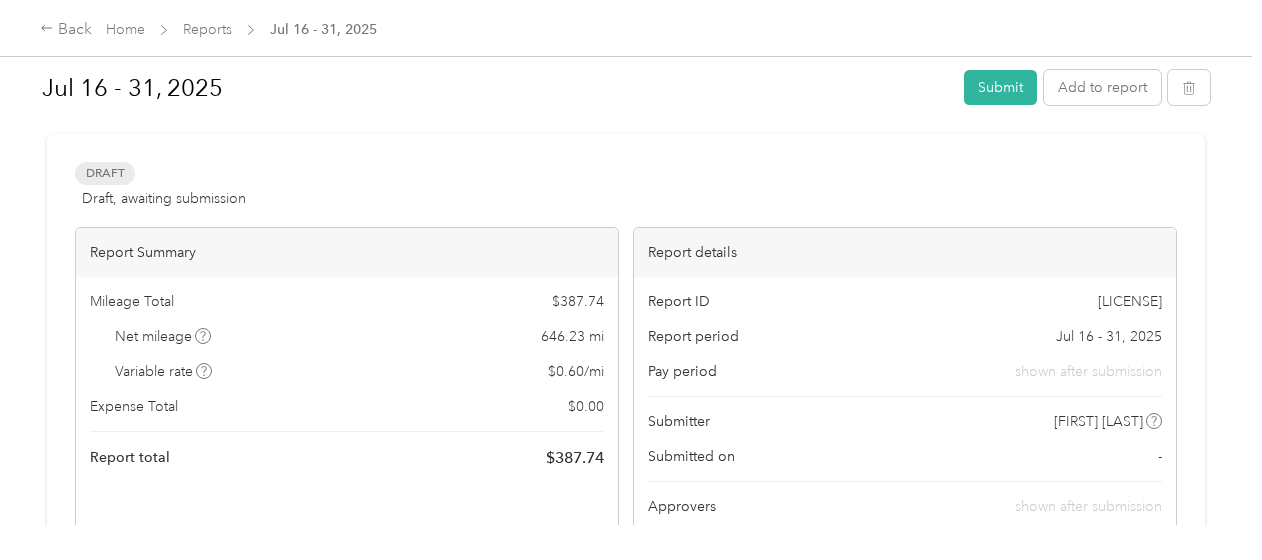 scroll, scrollTop: 0, scrollLeft: 0, axis: both 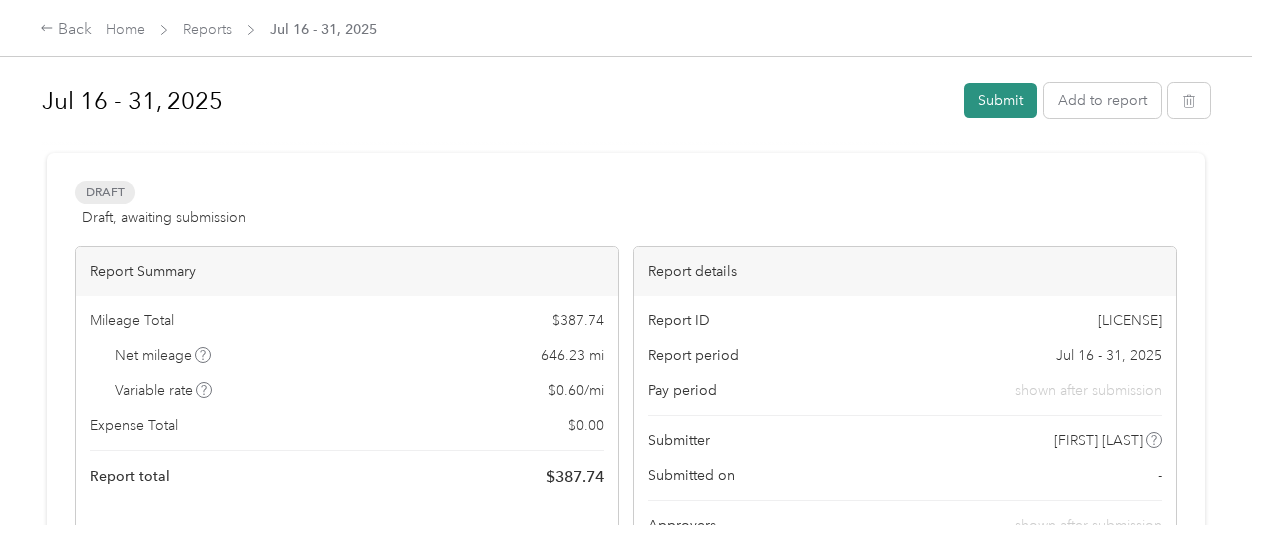 click on "Submit" at bounding box center (1000, 100) 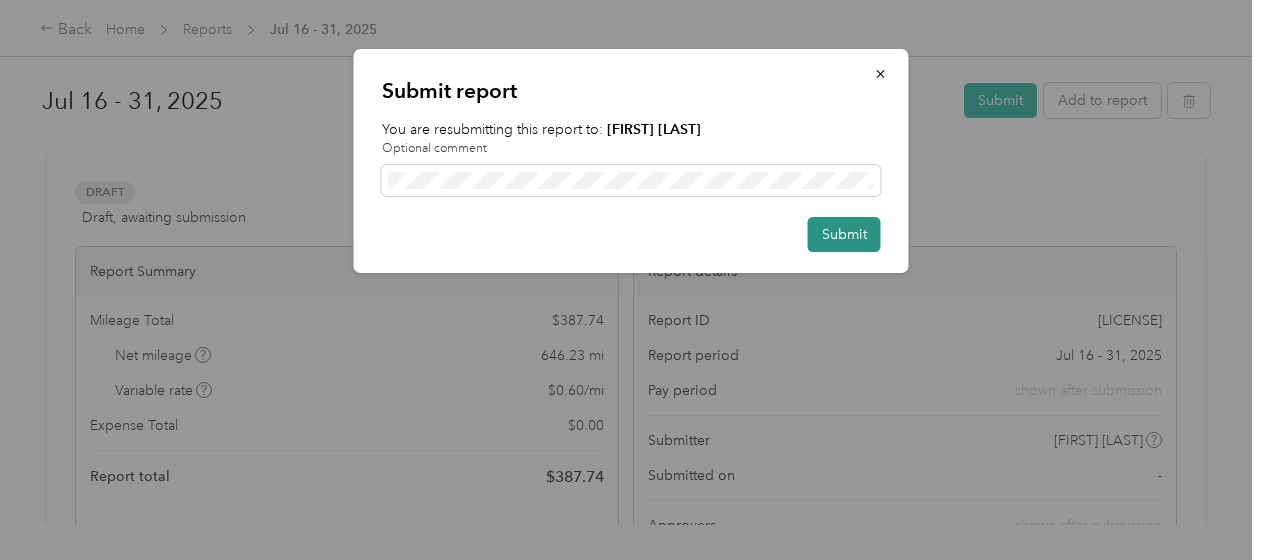 click on "Submit" at bounding box center [844, 234] 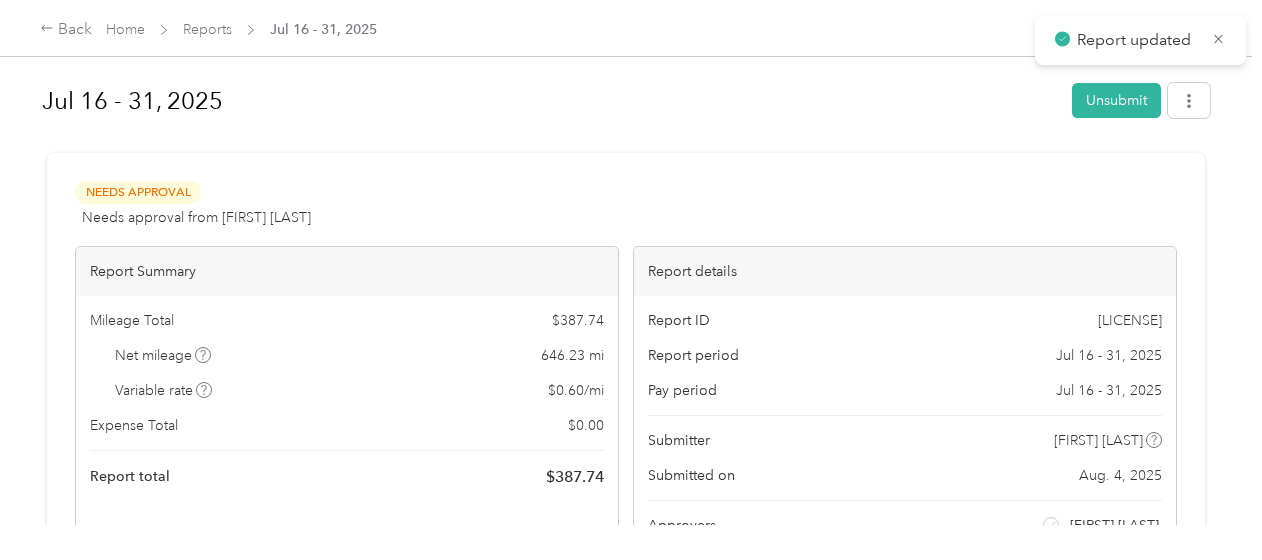 click on "Report updated" at bounding box center (1137, 40) 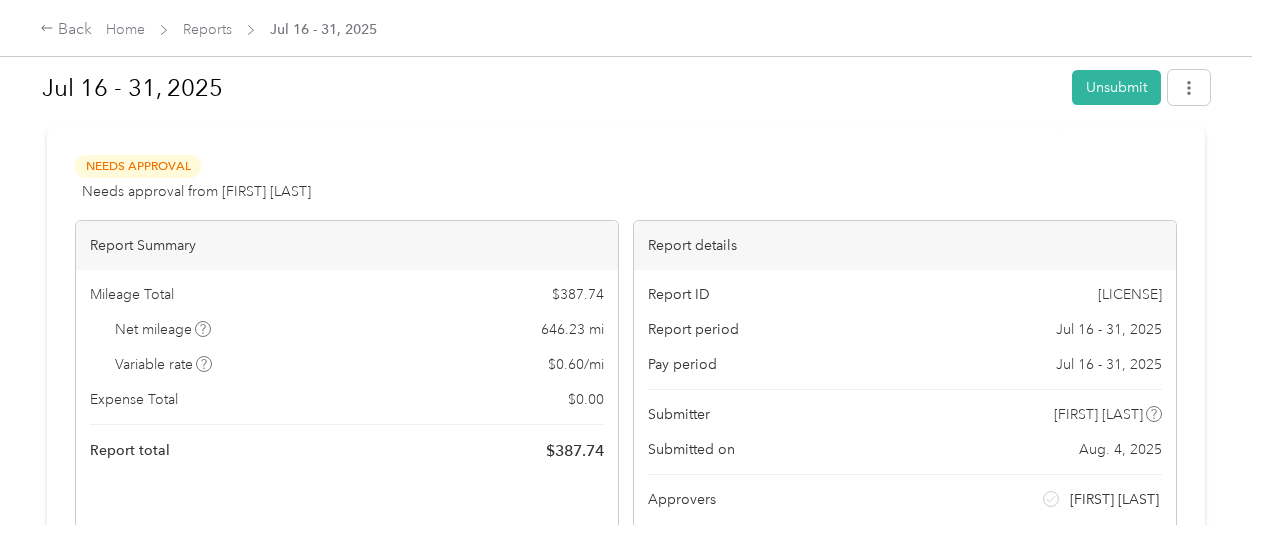 scroll, scrollTop: 0, scrollLeft: 0, axis: both 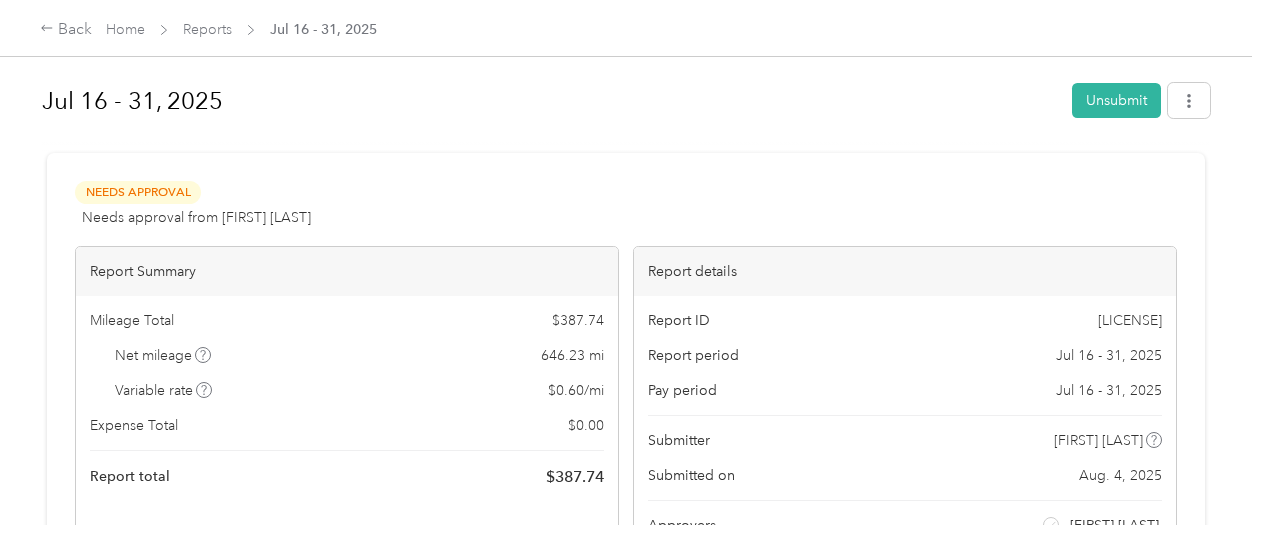 click on "Needs Approval" at bounding box center [138, 192] 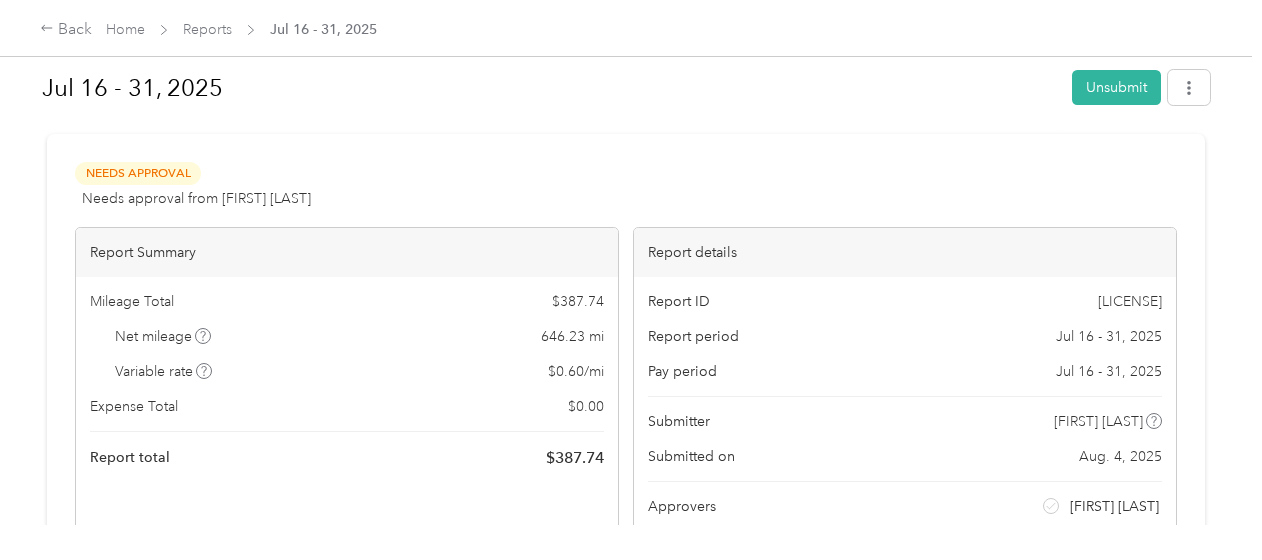 scroll, scrollTop: 0, scrollLeft: 0, axis: both 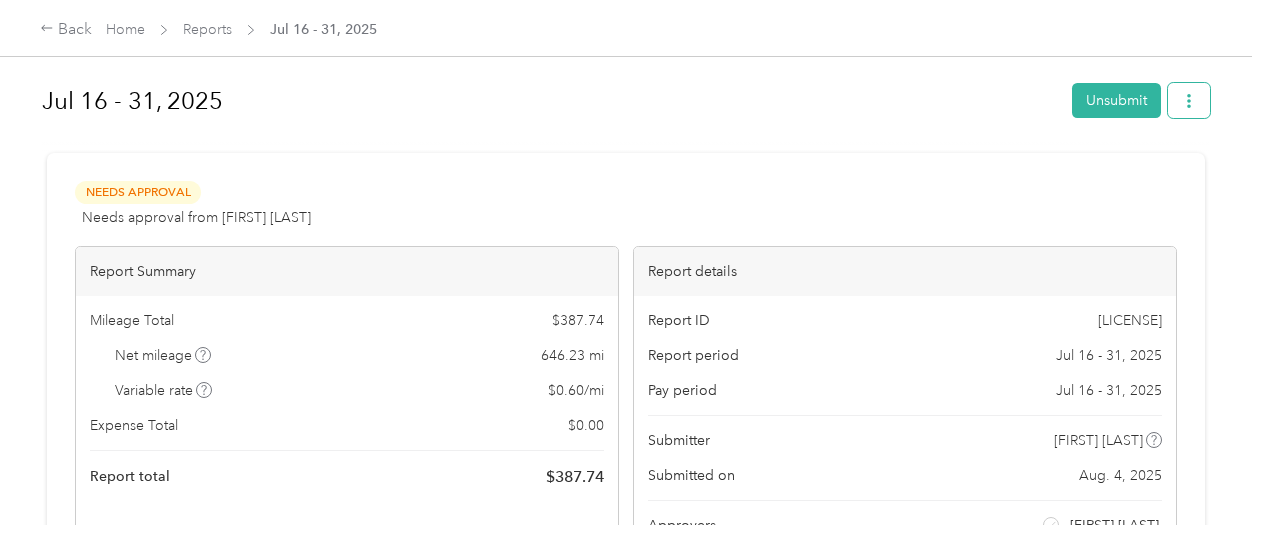 click 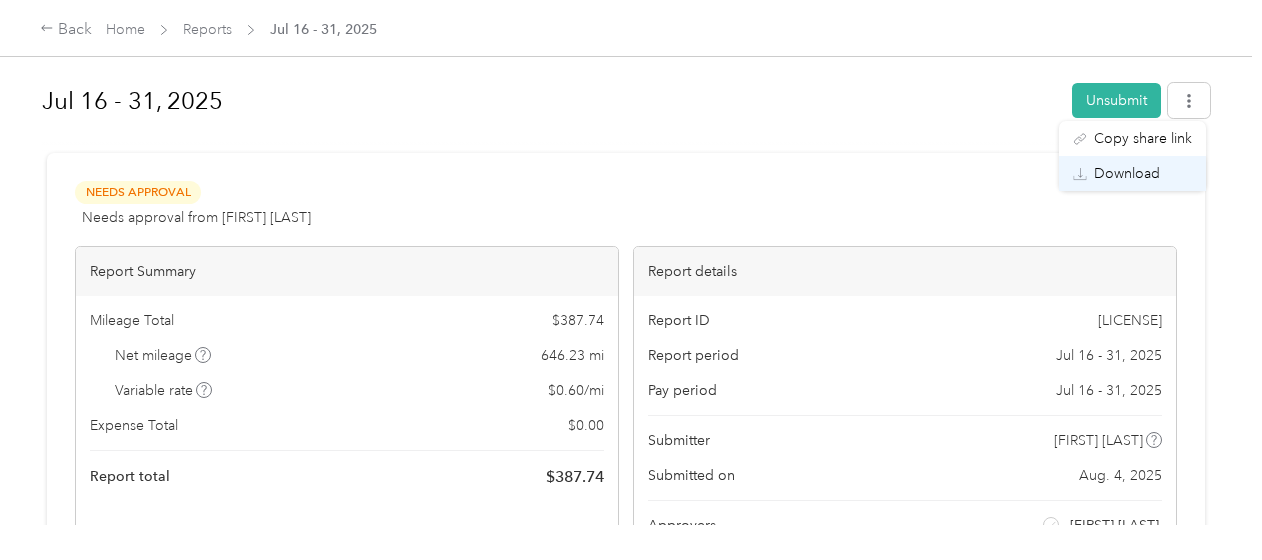 click on "Download" at bounding box center (1127, 173) 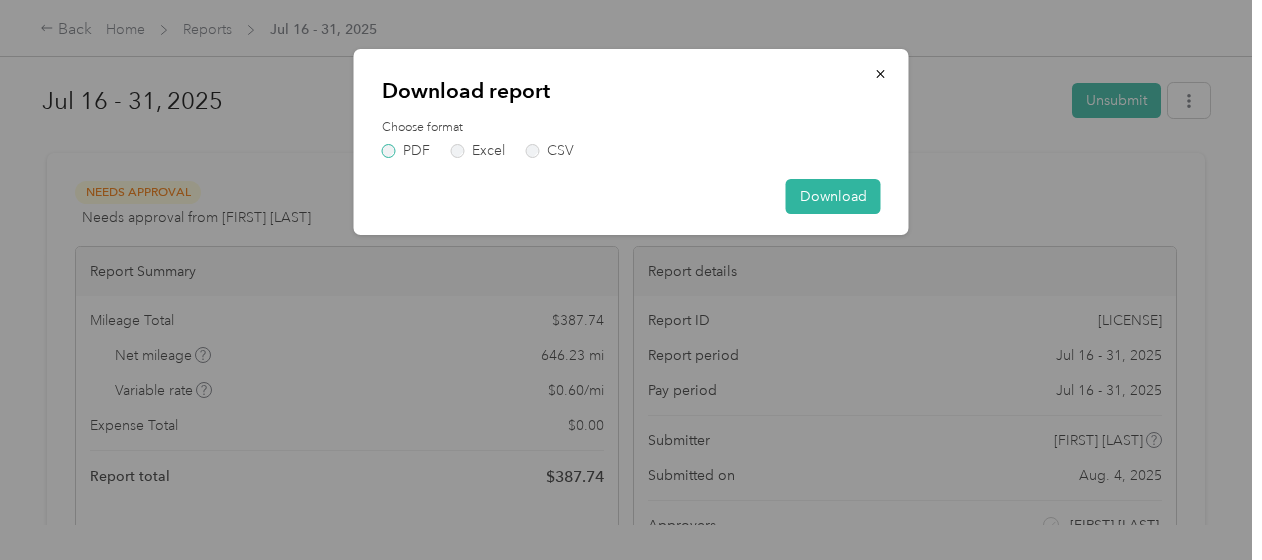click on "PDF" at bounding box center (406, 151) 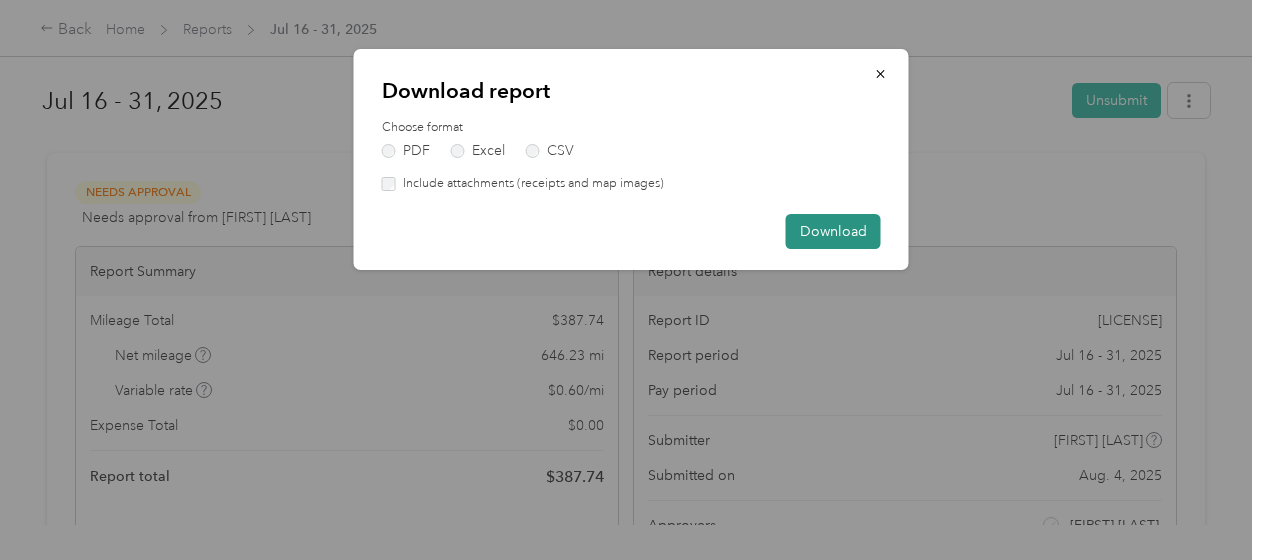 click on "Download" at bounding box center [833, 231] 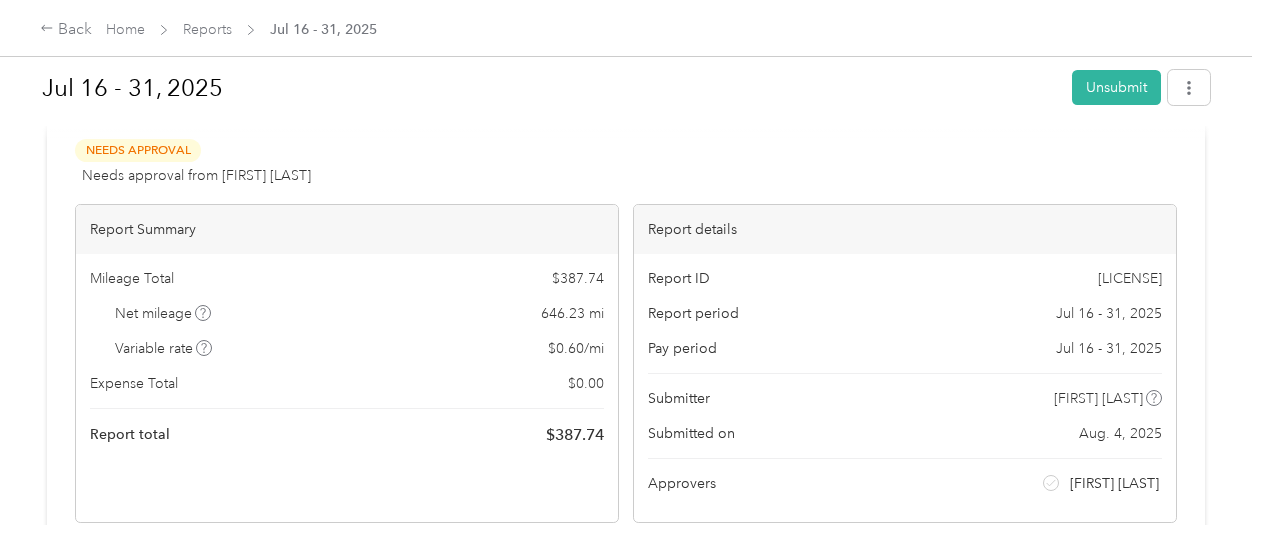 scroll, scrollTop: 0, scrollLeft: 0, axis: both 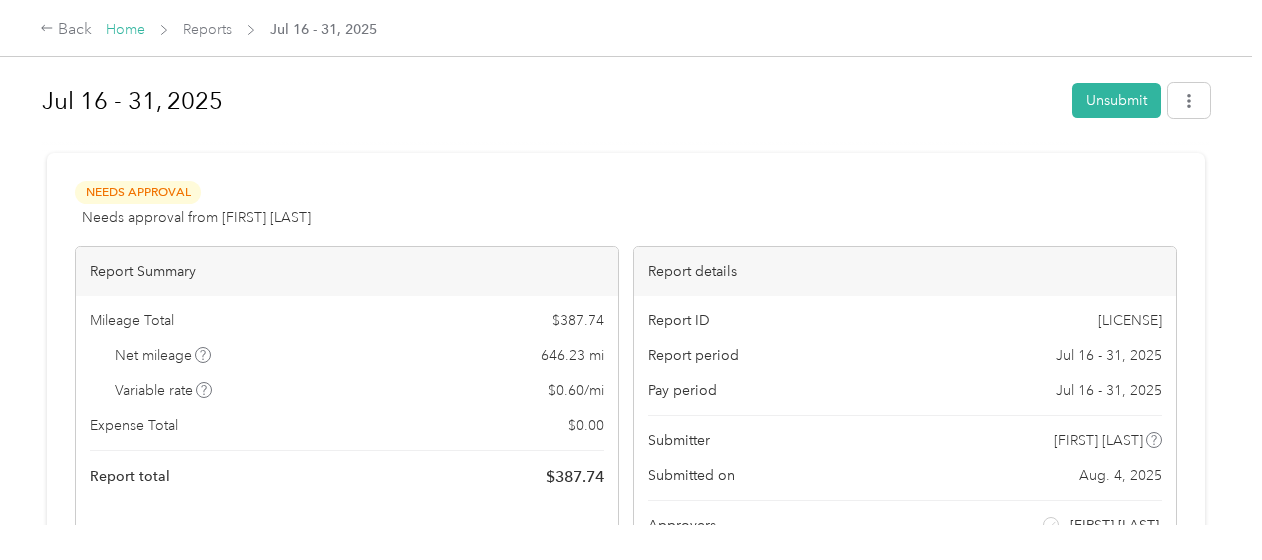 click on "Home" at bounding box center [125, 29] 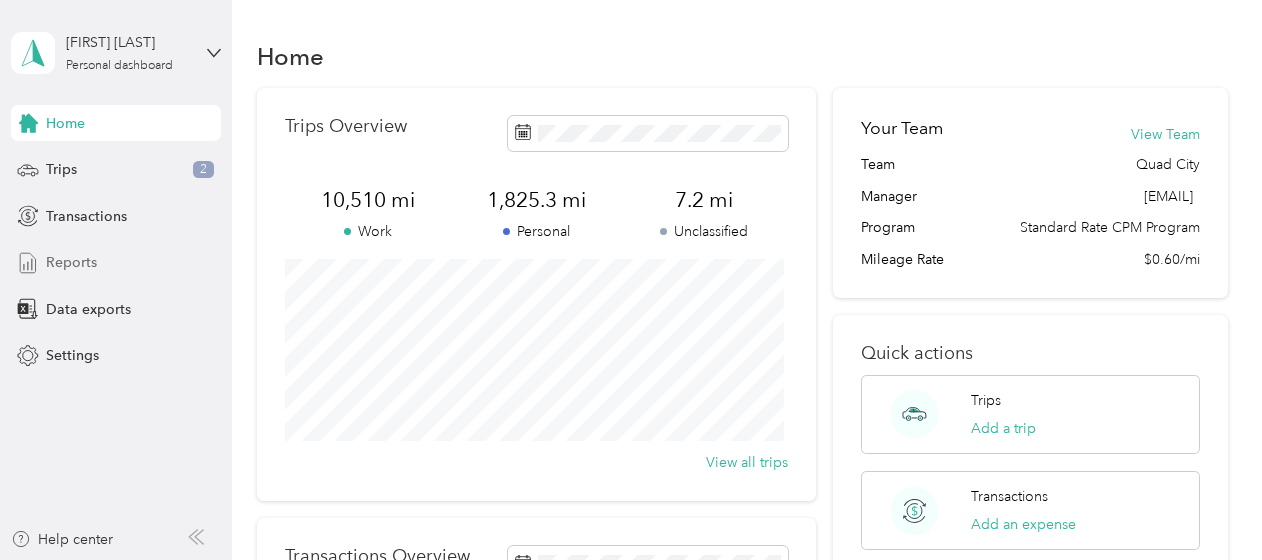 click on "Reports" at bounding box center [71, 262] 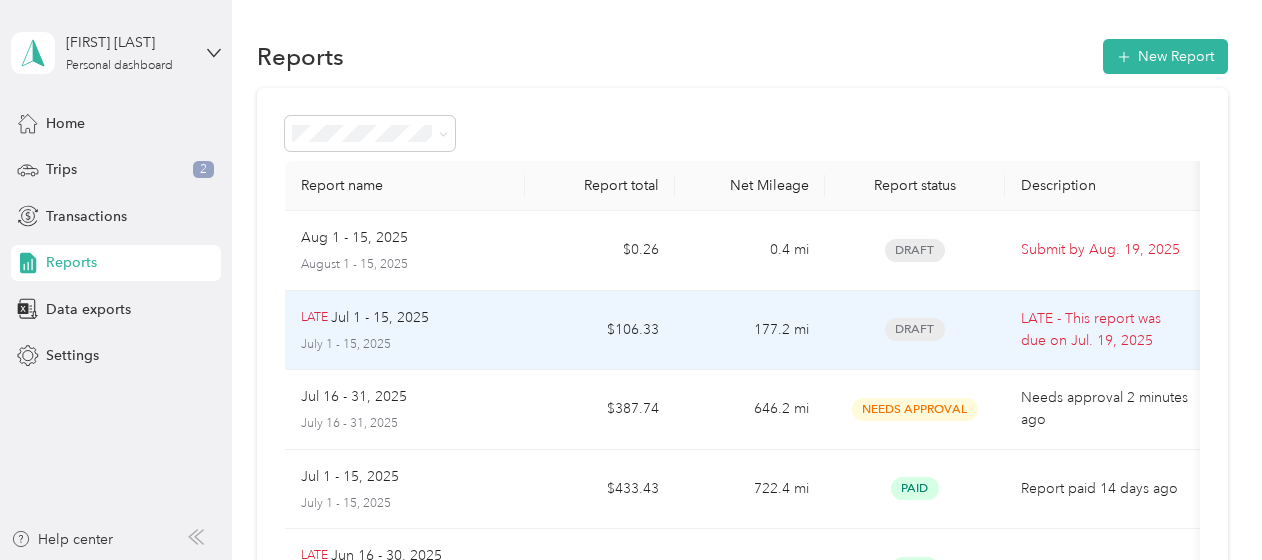 click on "Draft" at bounding box center [915, 329] 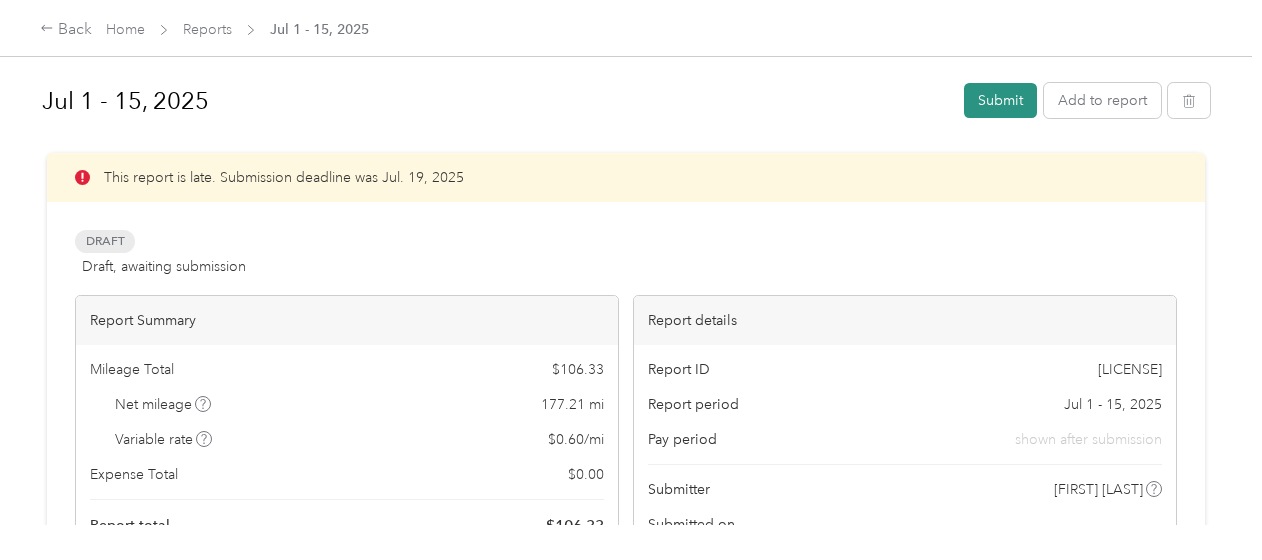 click on "Submit" at bounding box center (1000, 100) 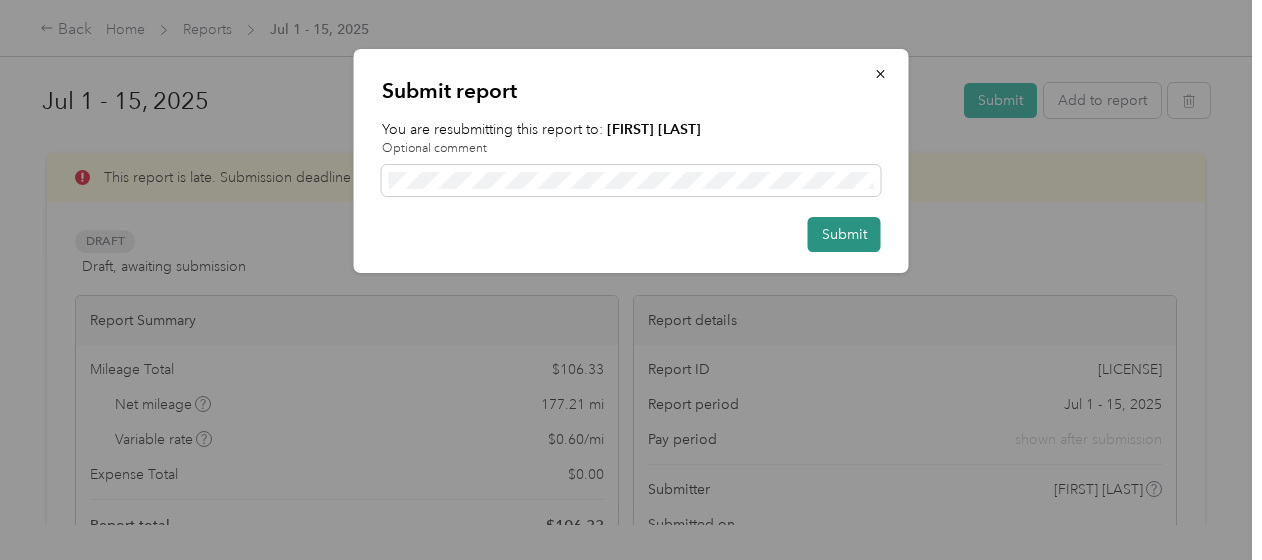 click on "Submit" at bounding box center [844, 234] 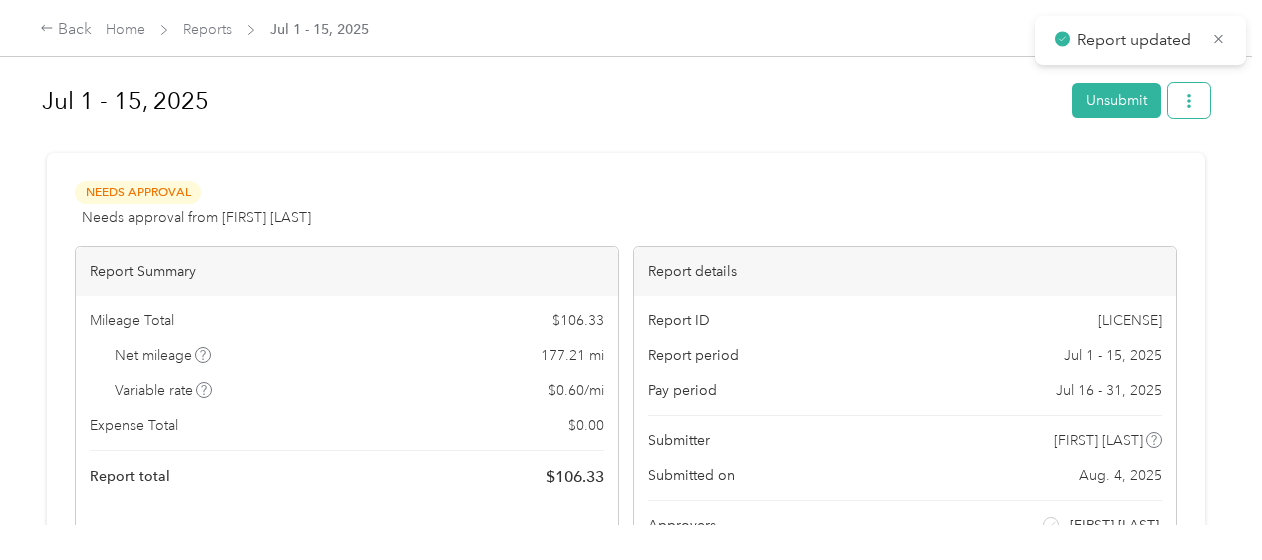 click at bounding box center (1189, 100) 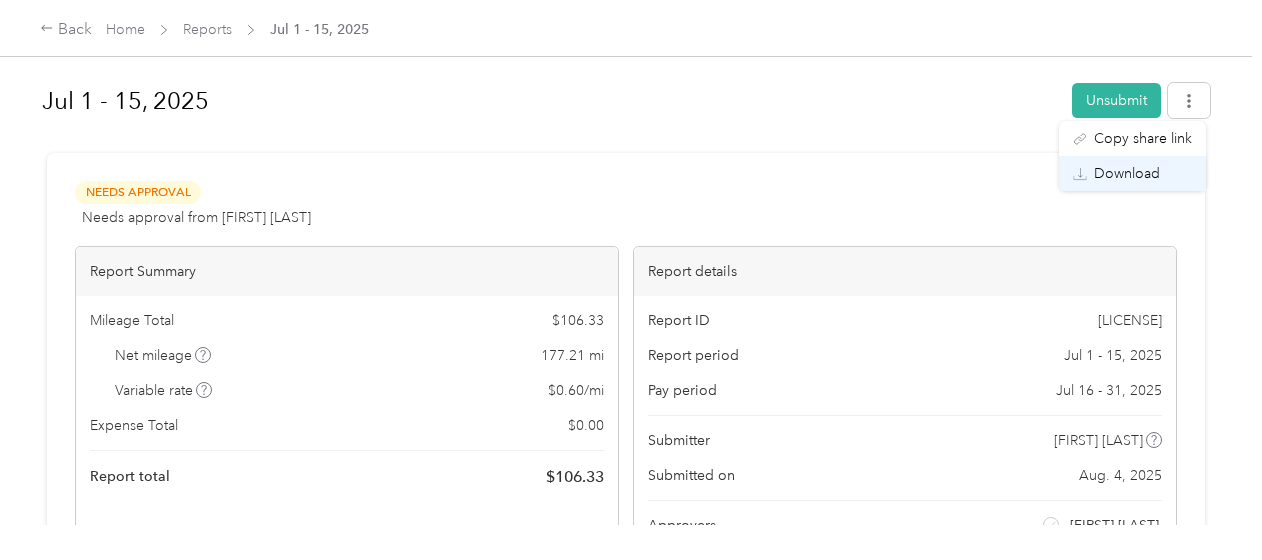 click on "Download" at bounding box center [1127, 173] 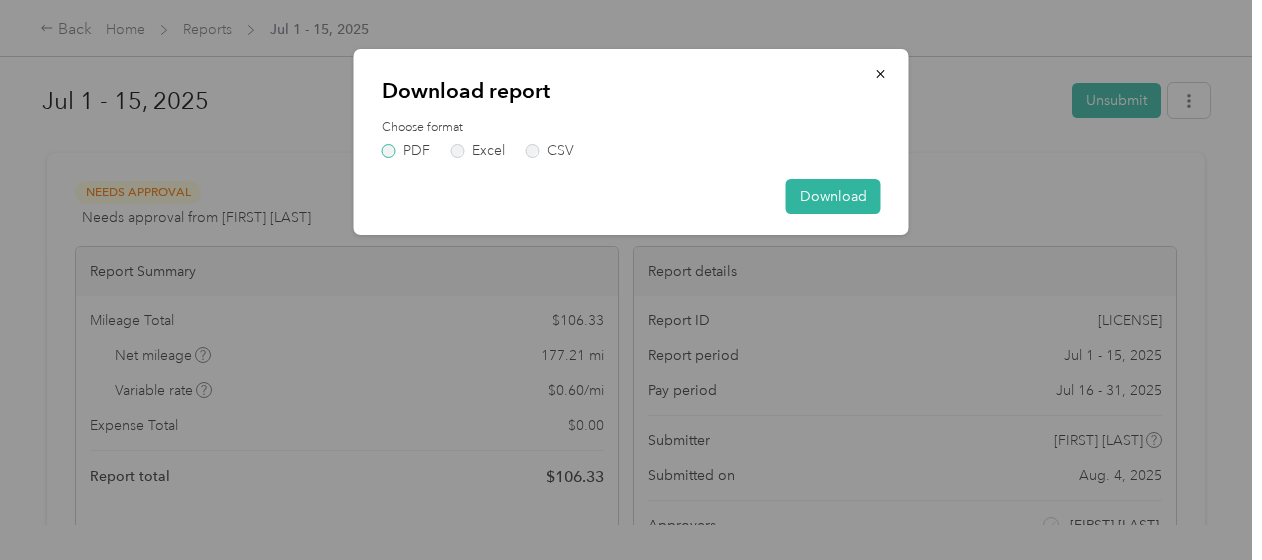 click on "PDF" at bounding box center [406, 151] 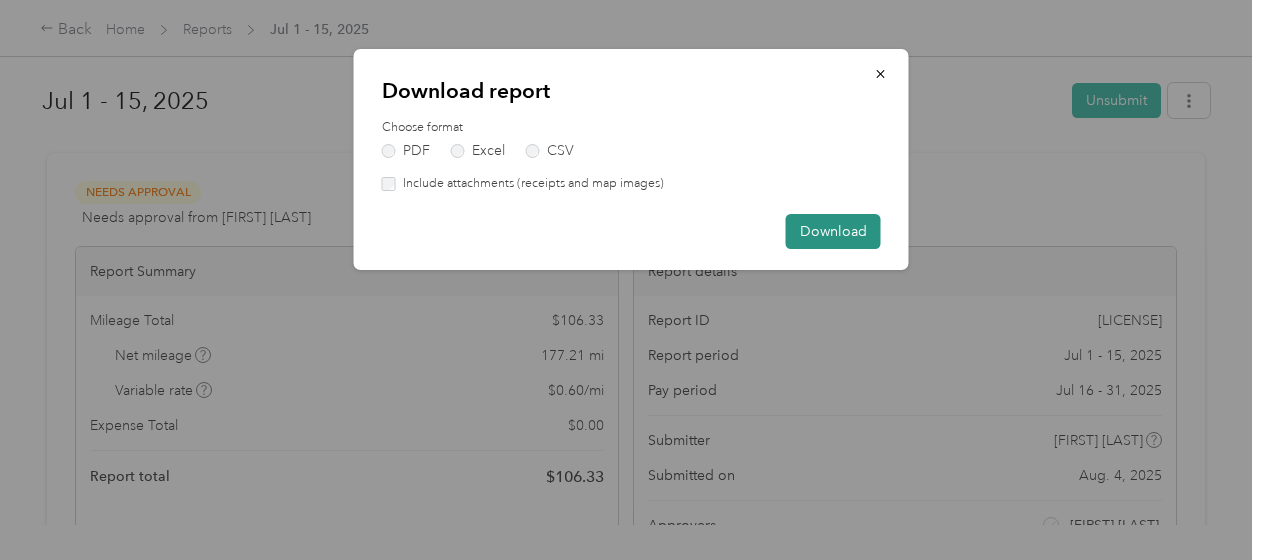 click on "Download" at bounding box center [833, 231] 